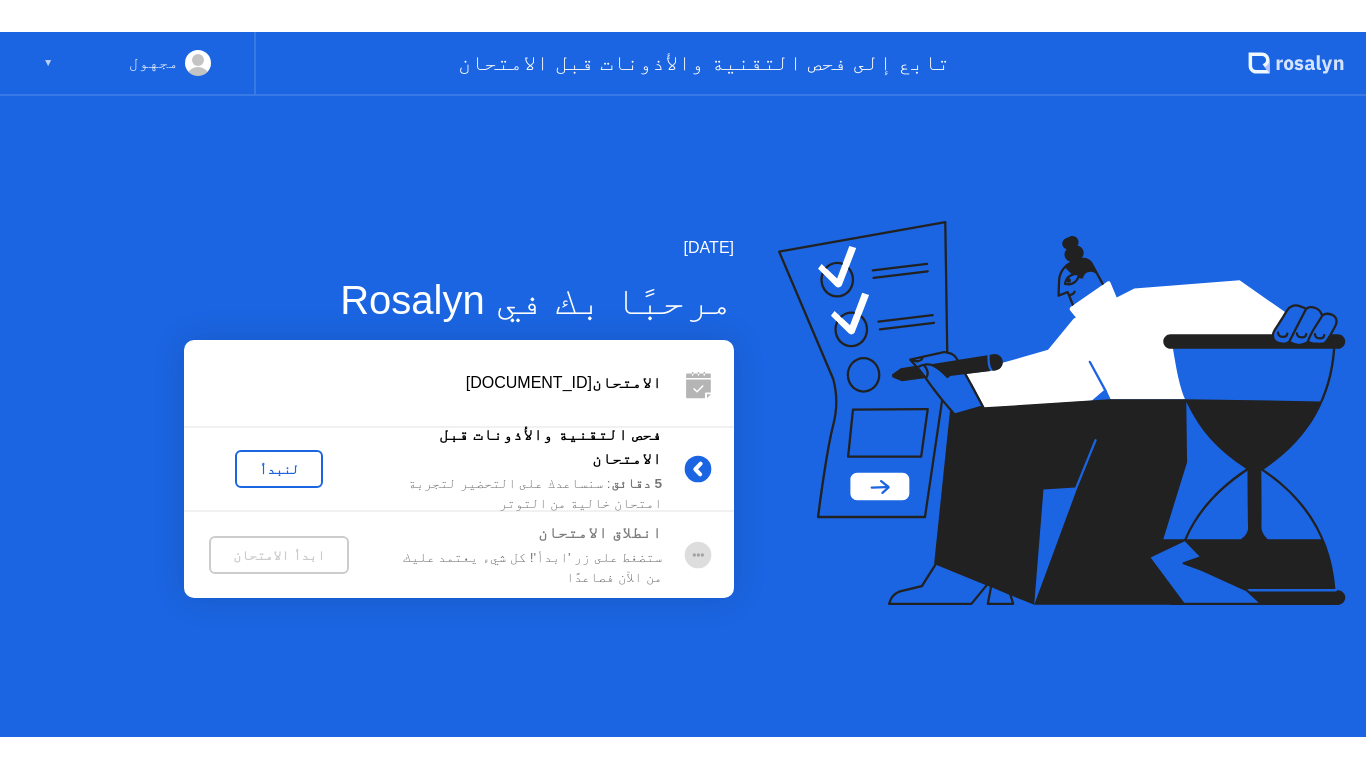 scroll, scrollTop: 0, scrollLeft: 0, axis: both 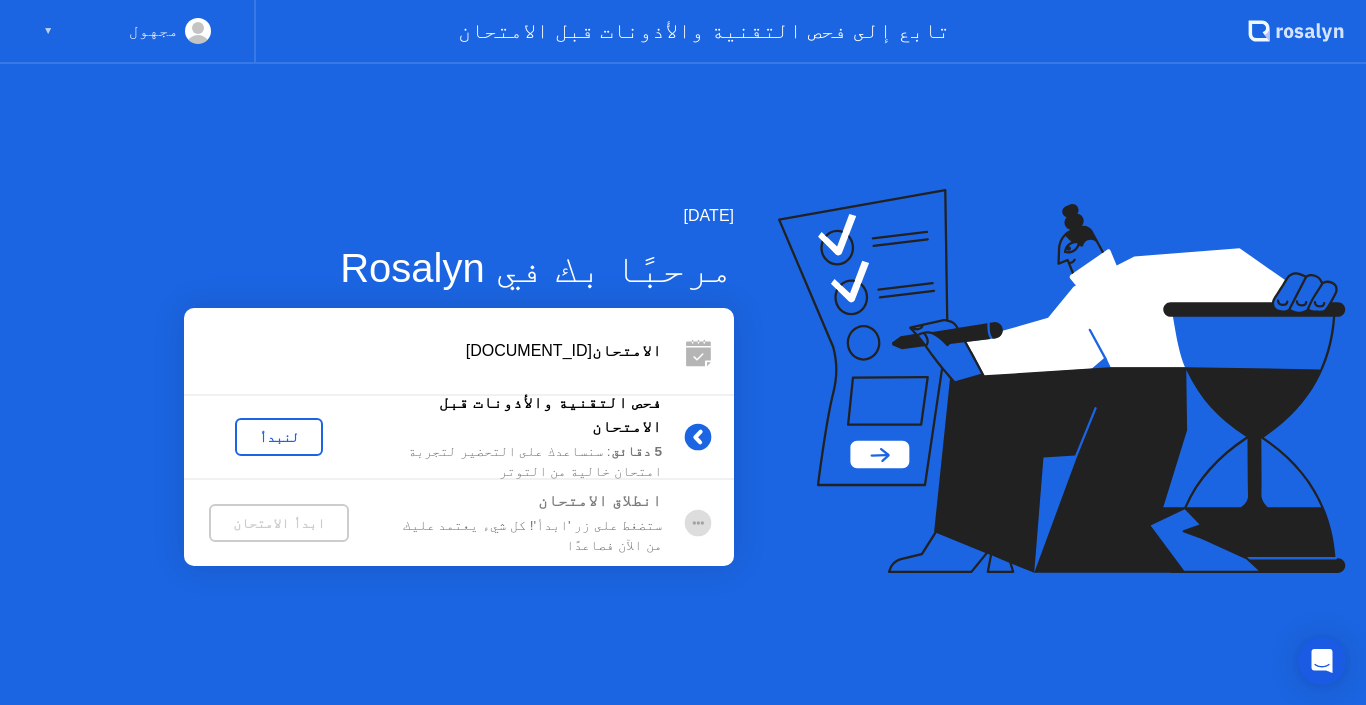 click on "الامتحان  [DOCUMENT_ID]" 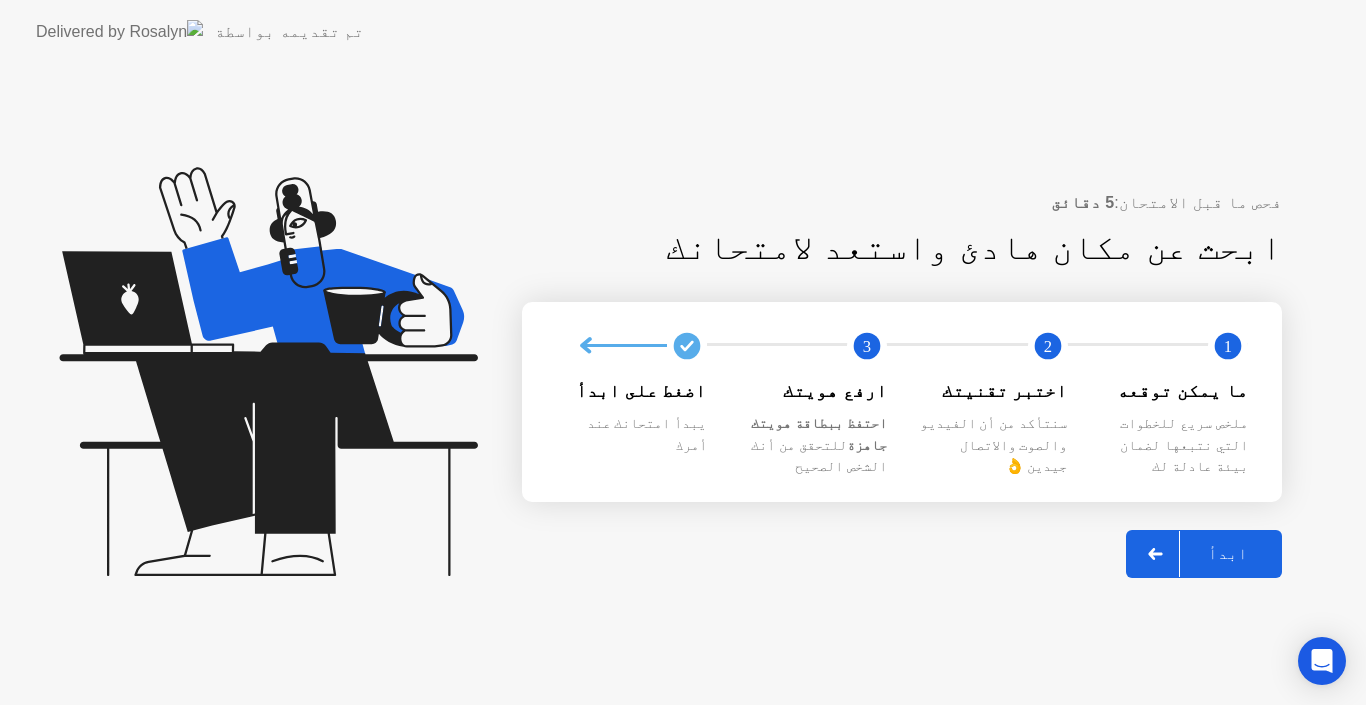 click on "ابدأ" 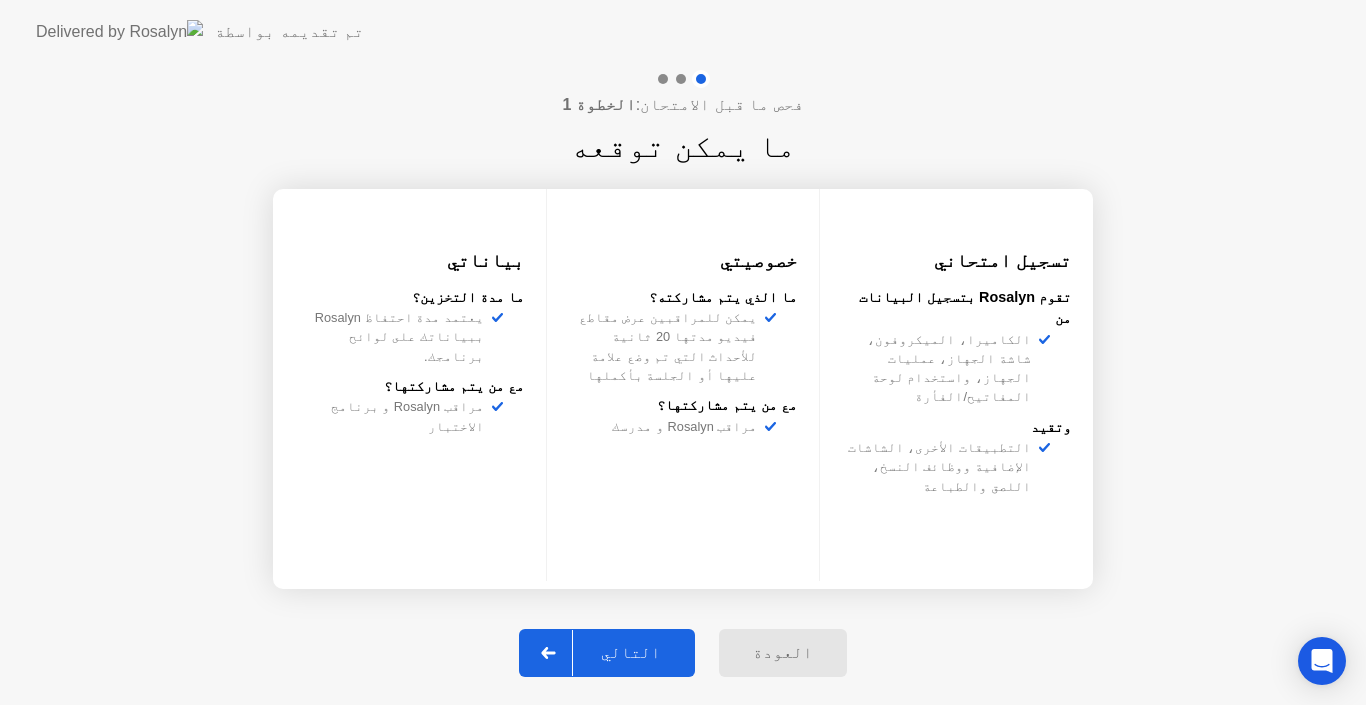 click on "التالي" 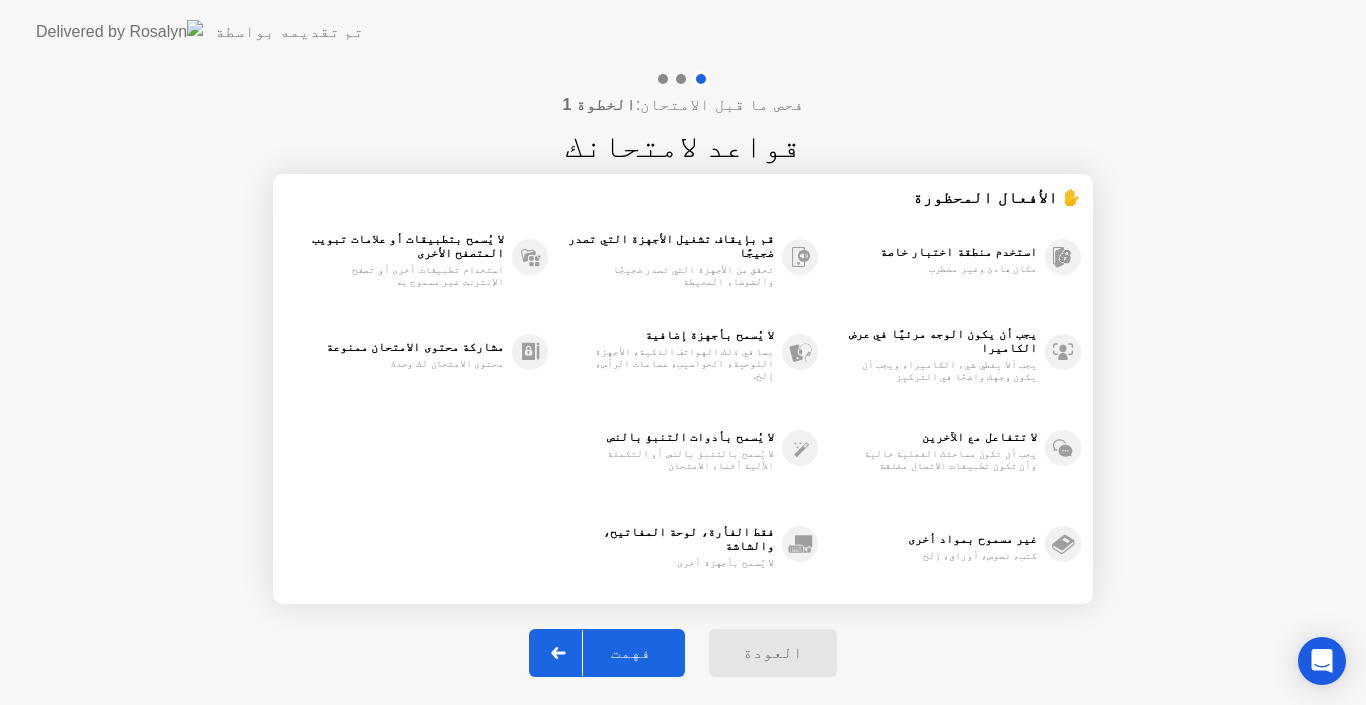 click on "فهمت" 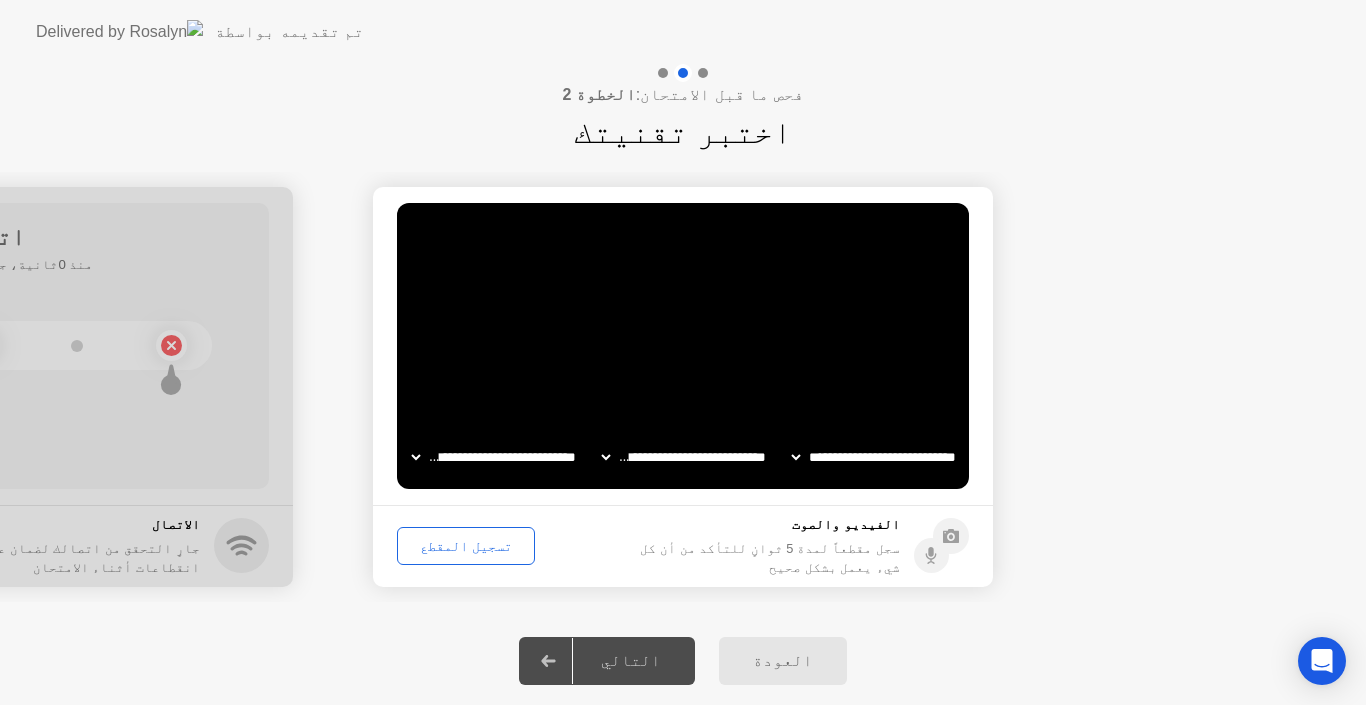 click on "تسجيل المقطع" 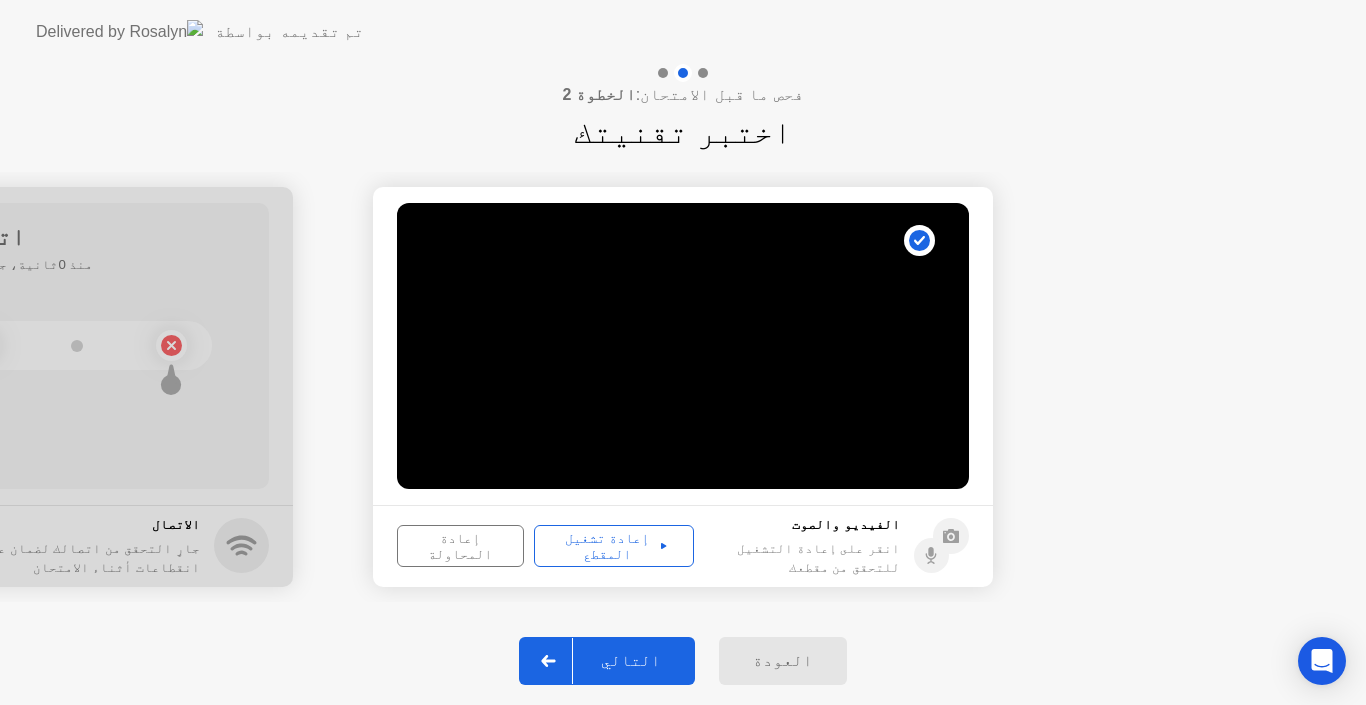 click on "إعادة المحاولة" 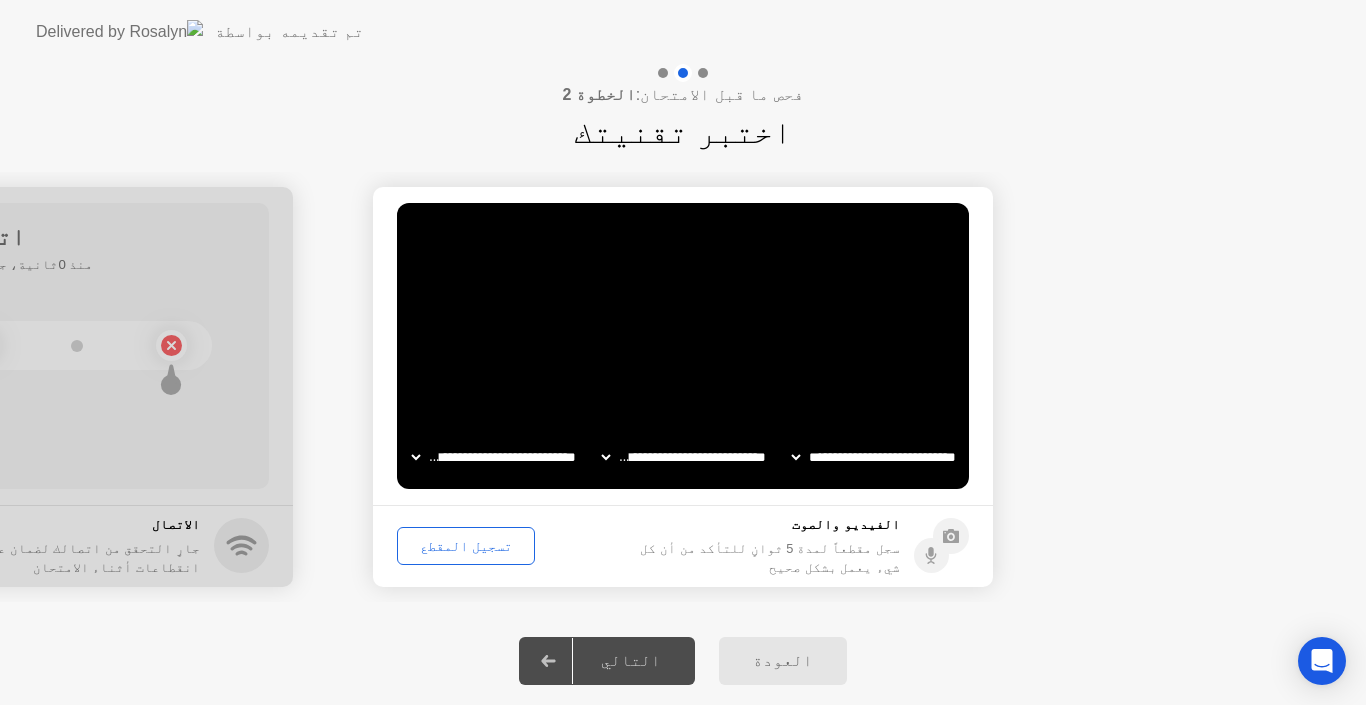click 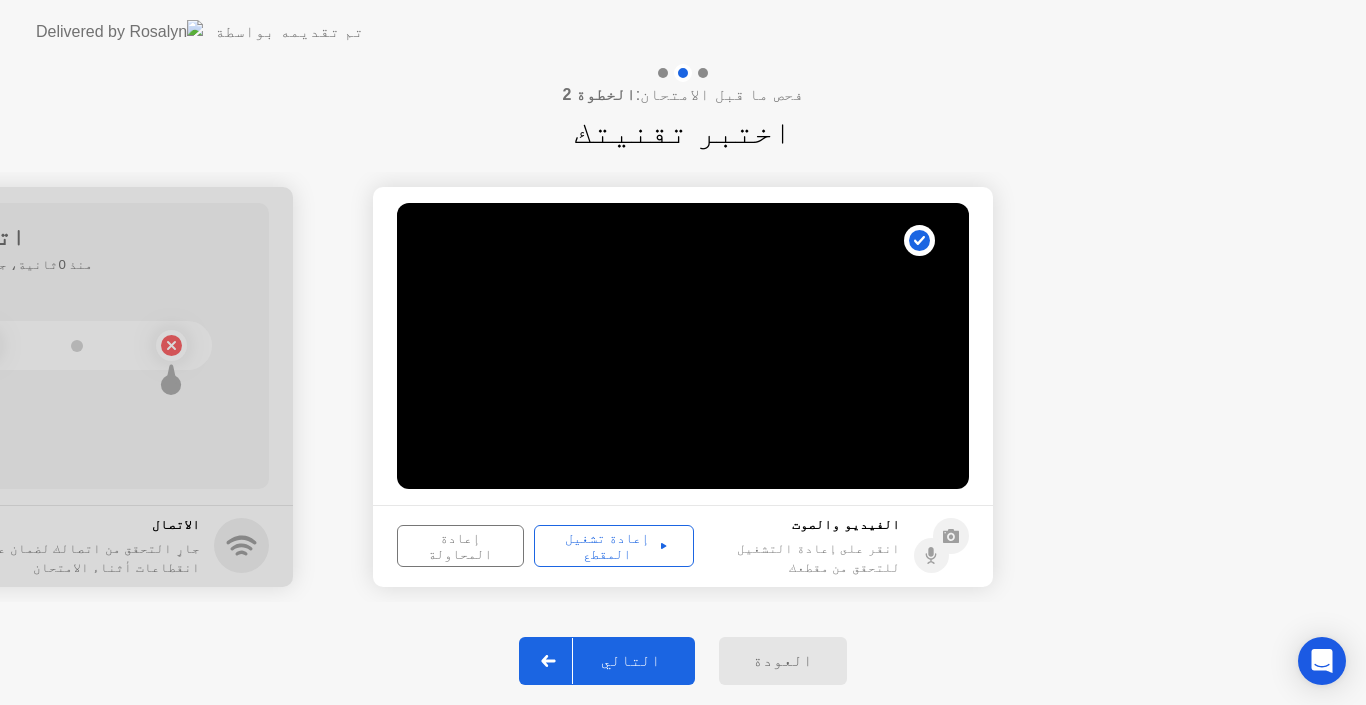 click on "إعادة تشغيل المقطع" 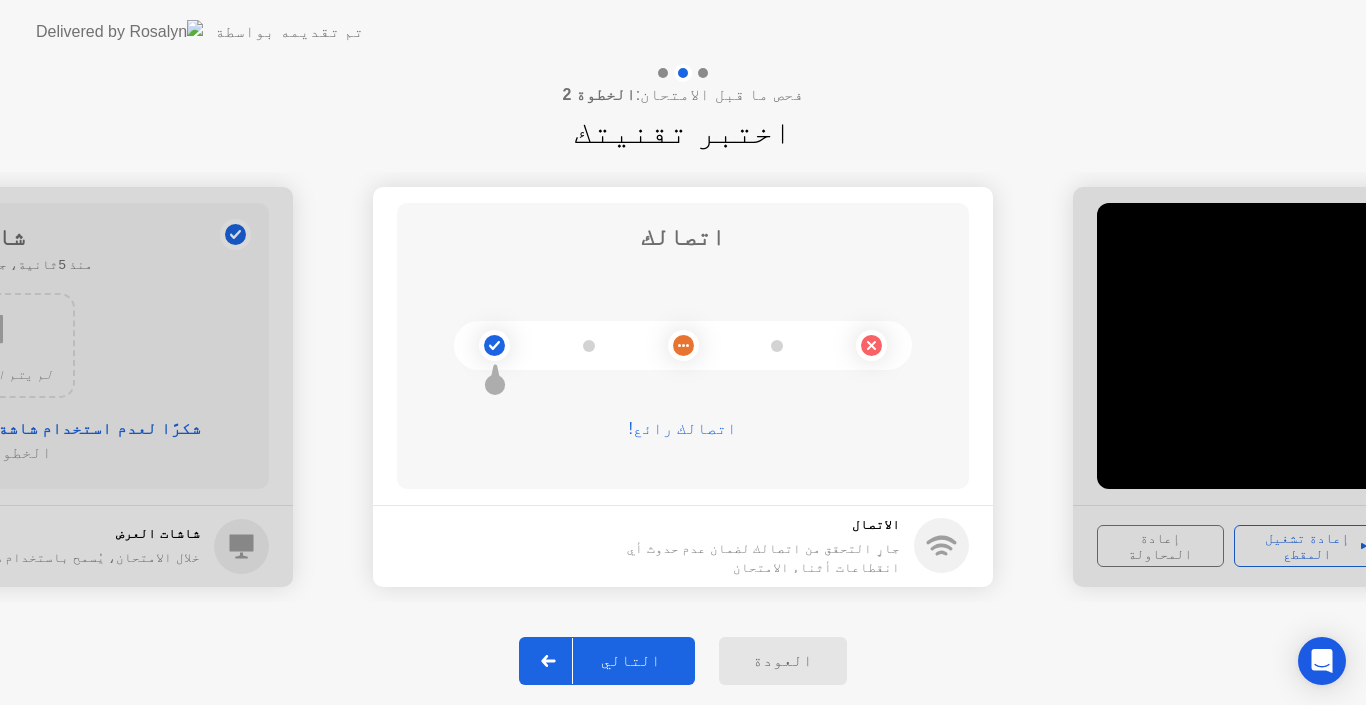 click 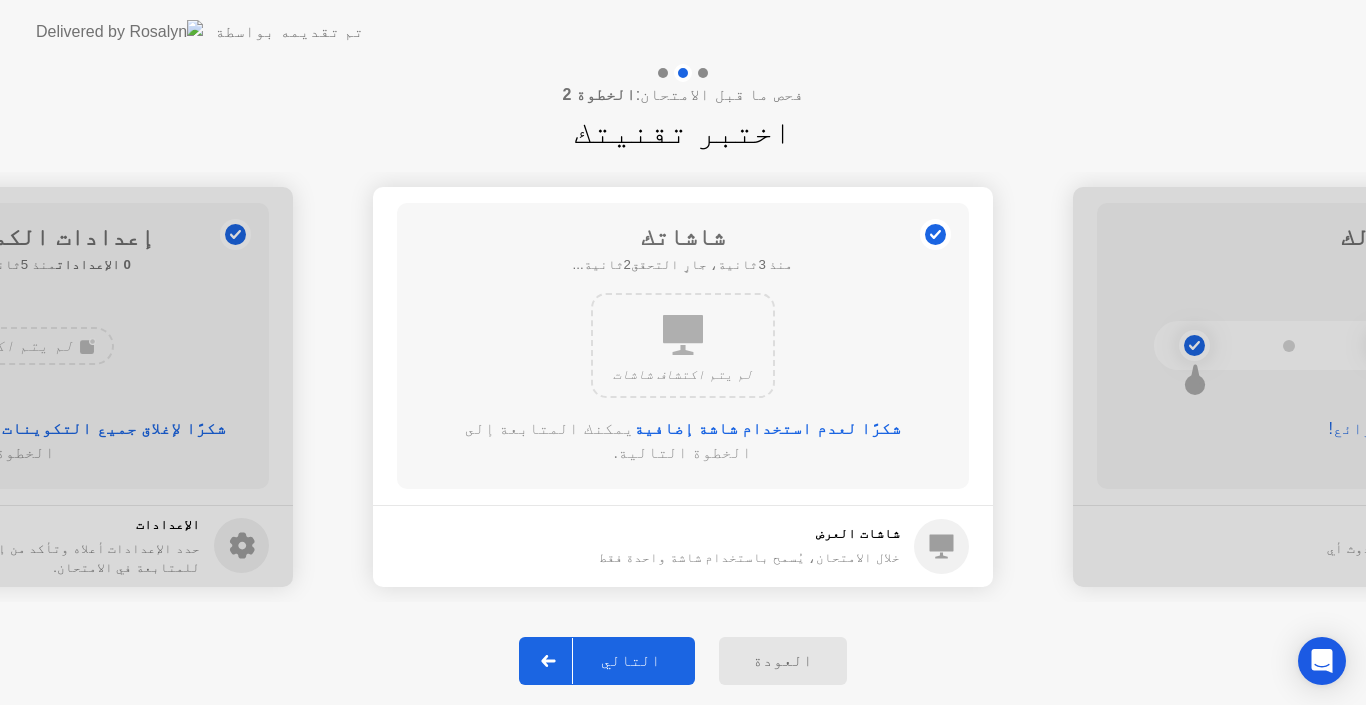 click 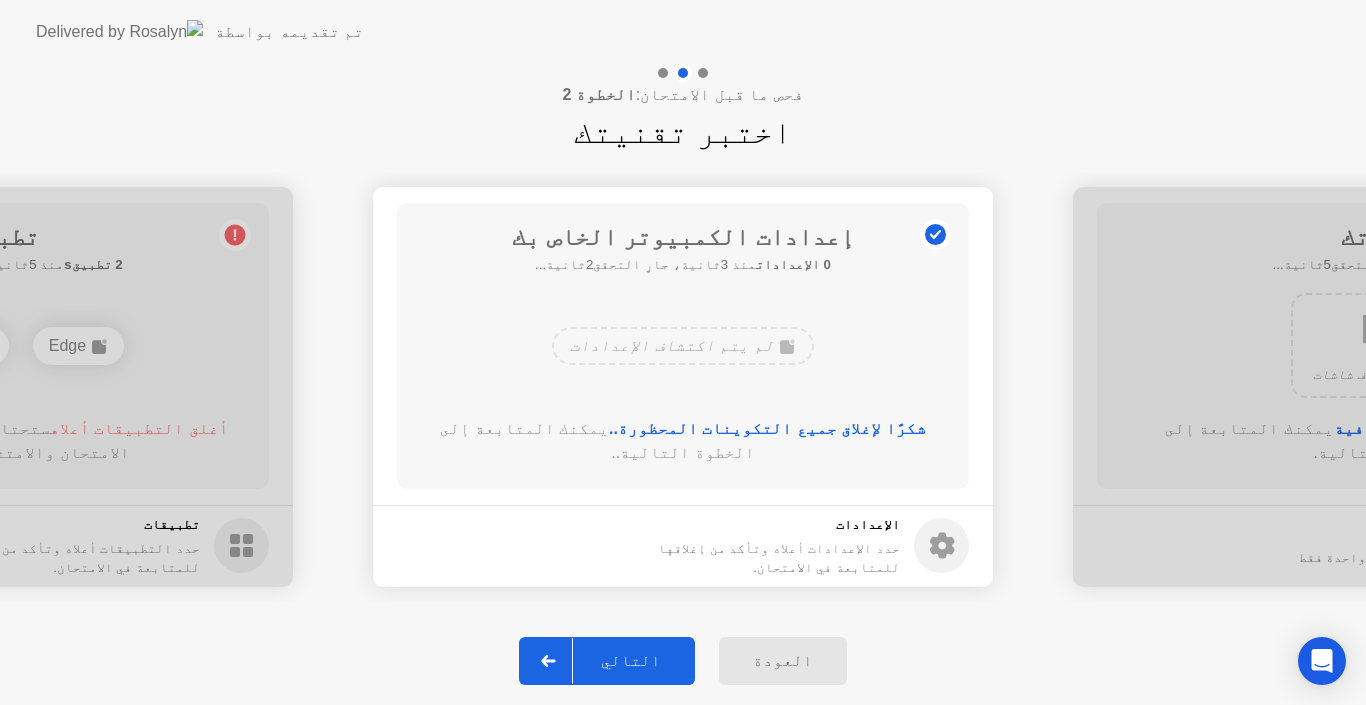 click 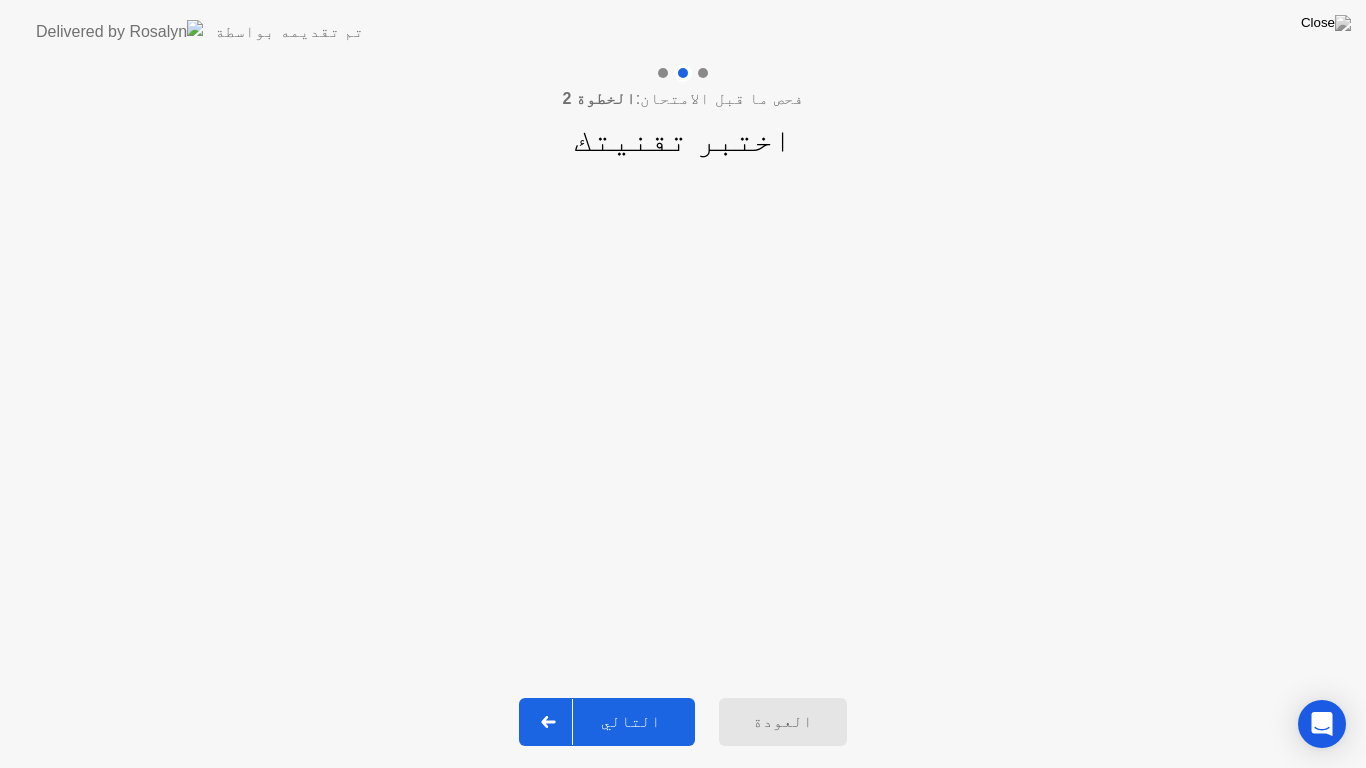 click 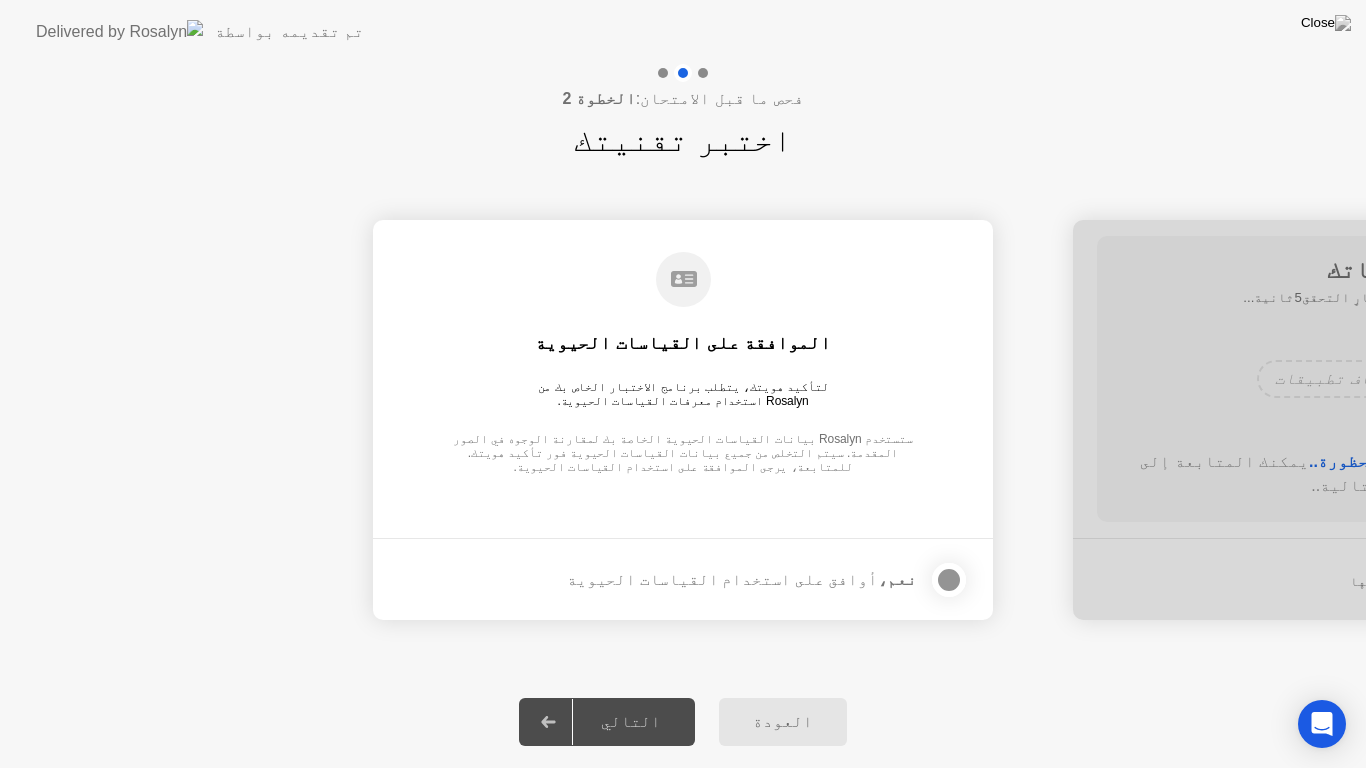 click 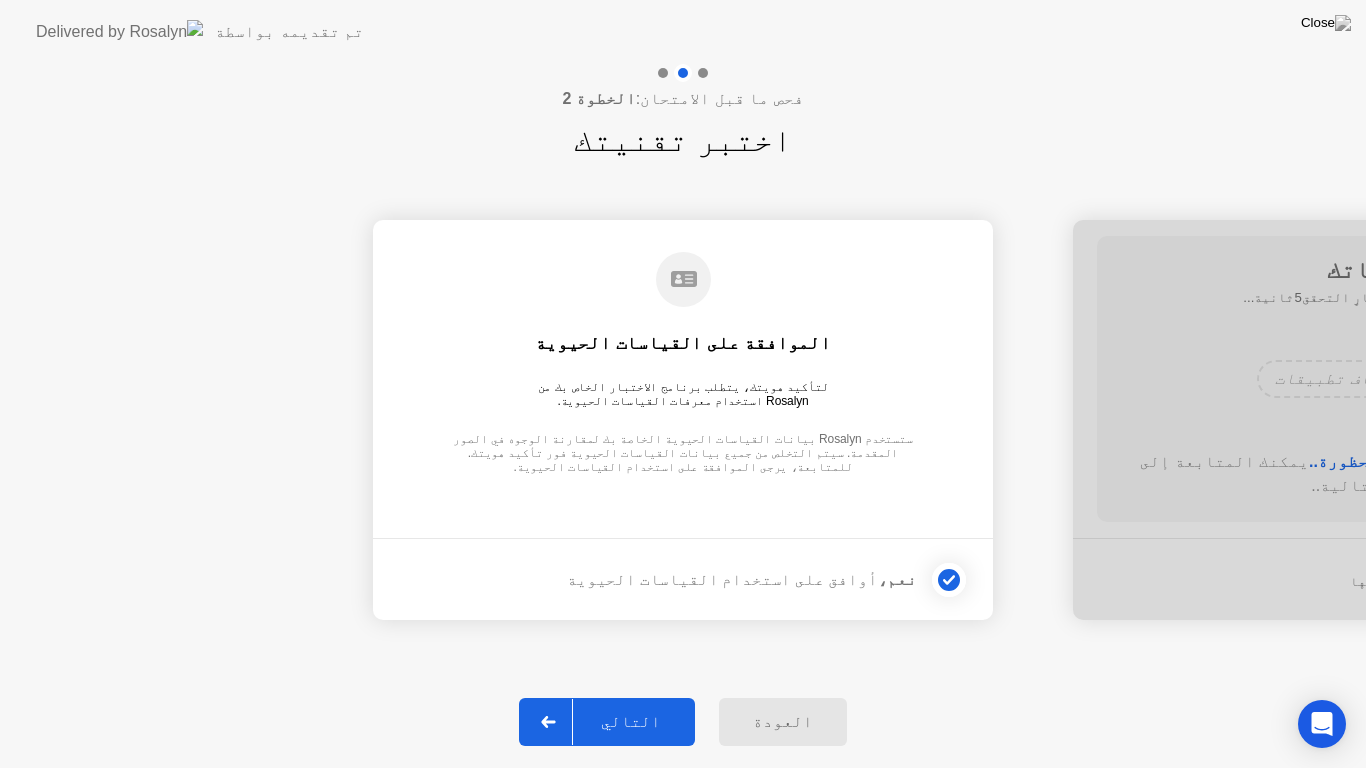 click 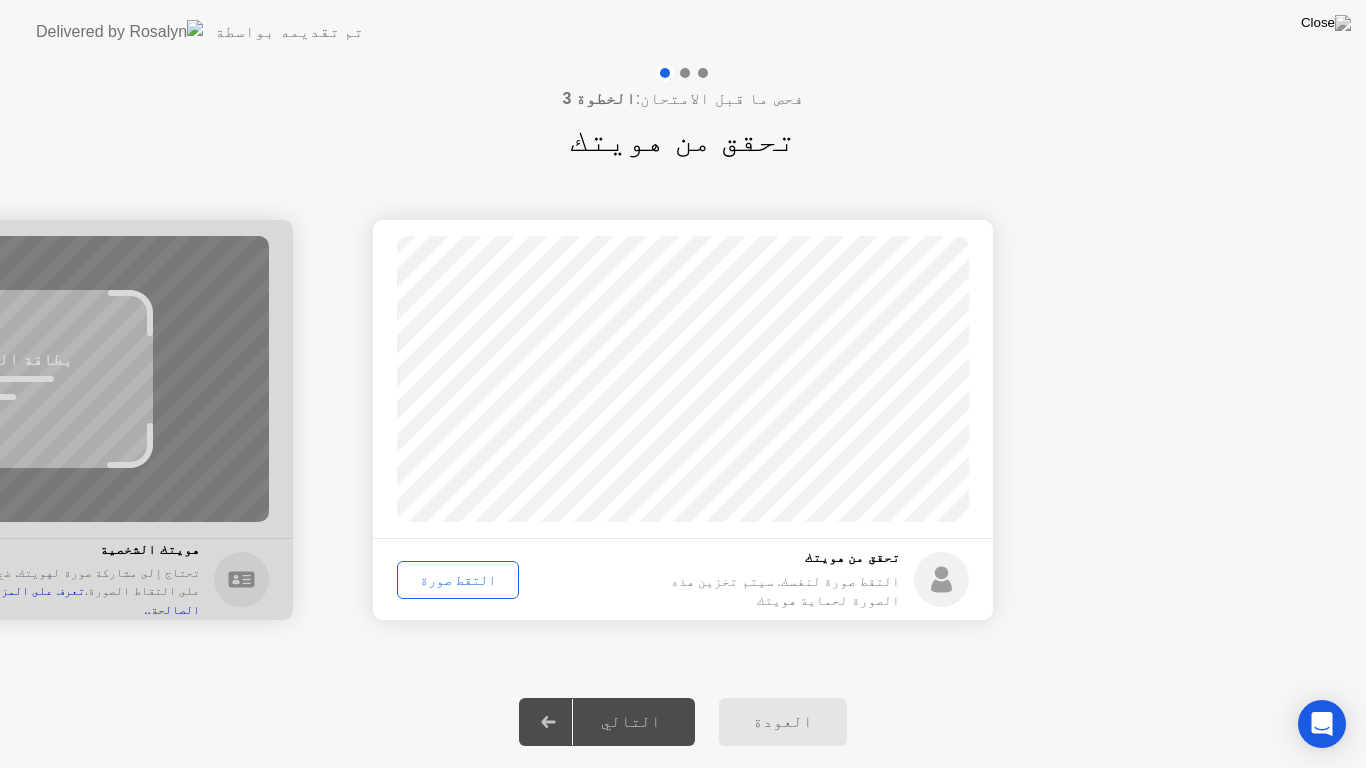 click on "التقط صورة" 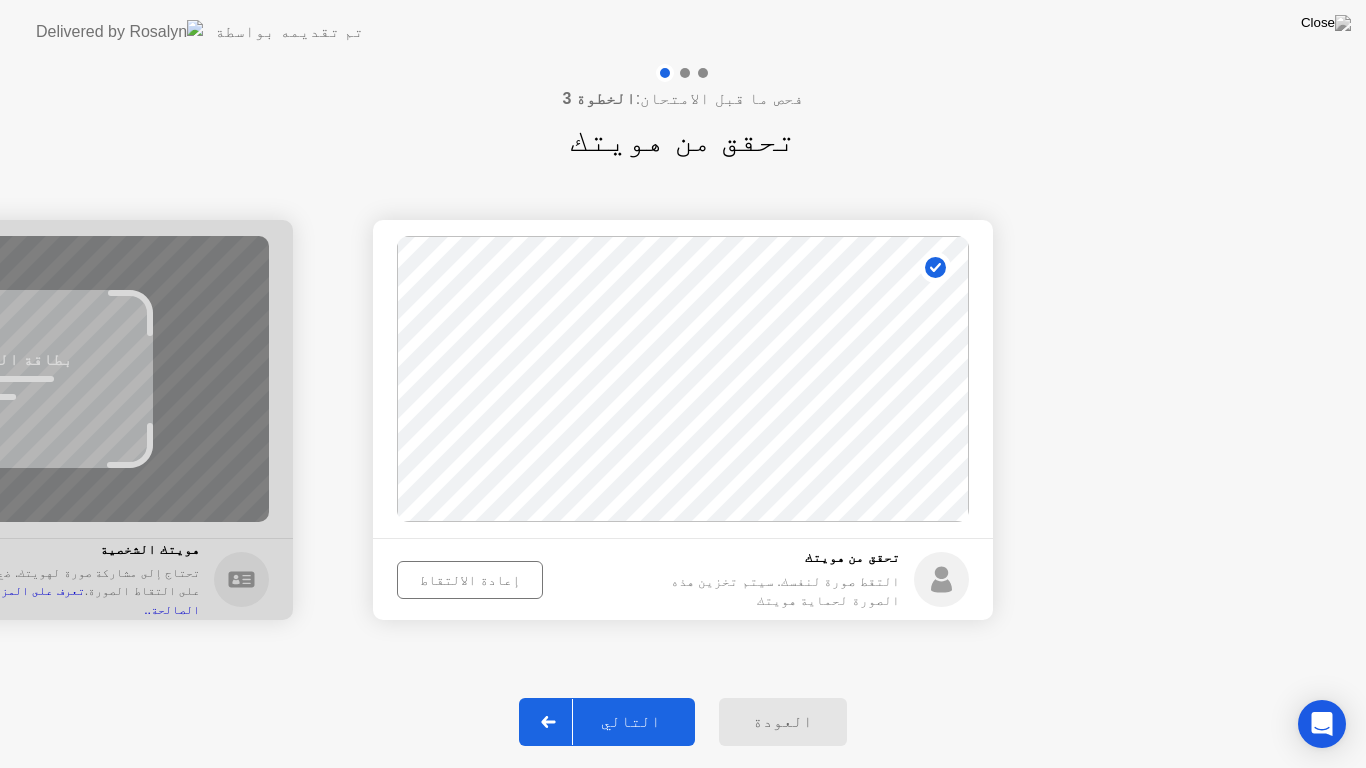 click 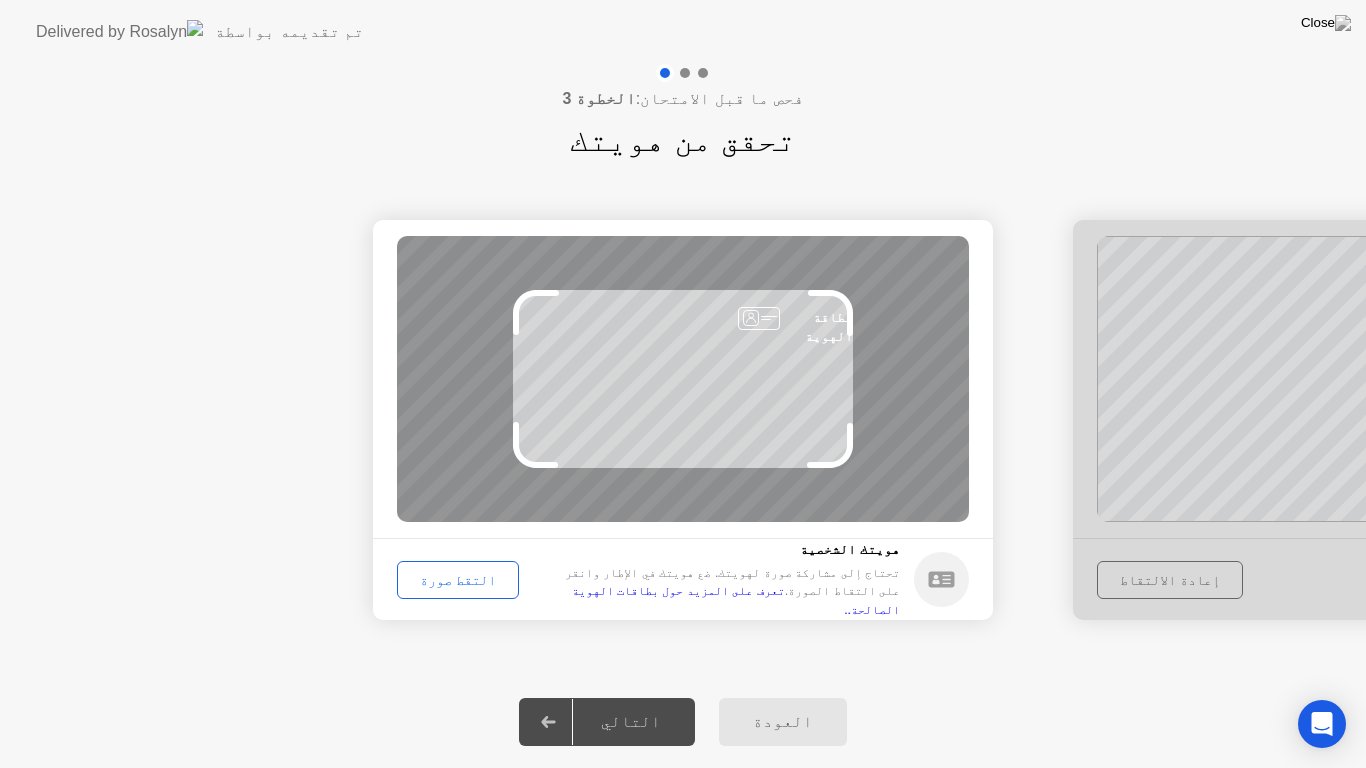 click on "التقط صورة" 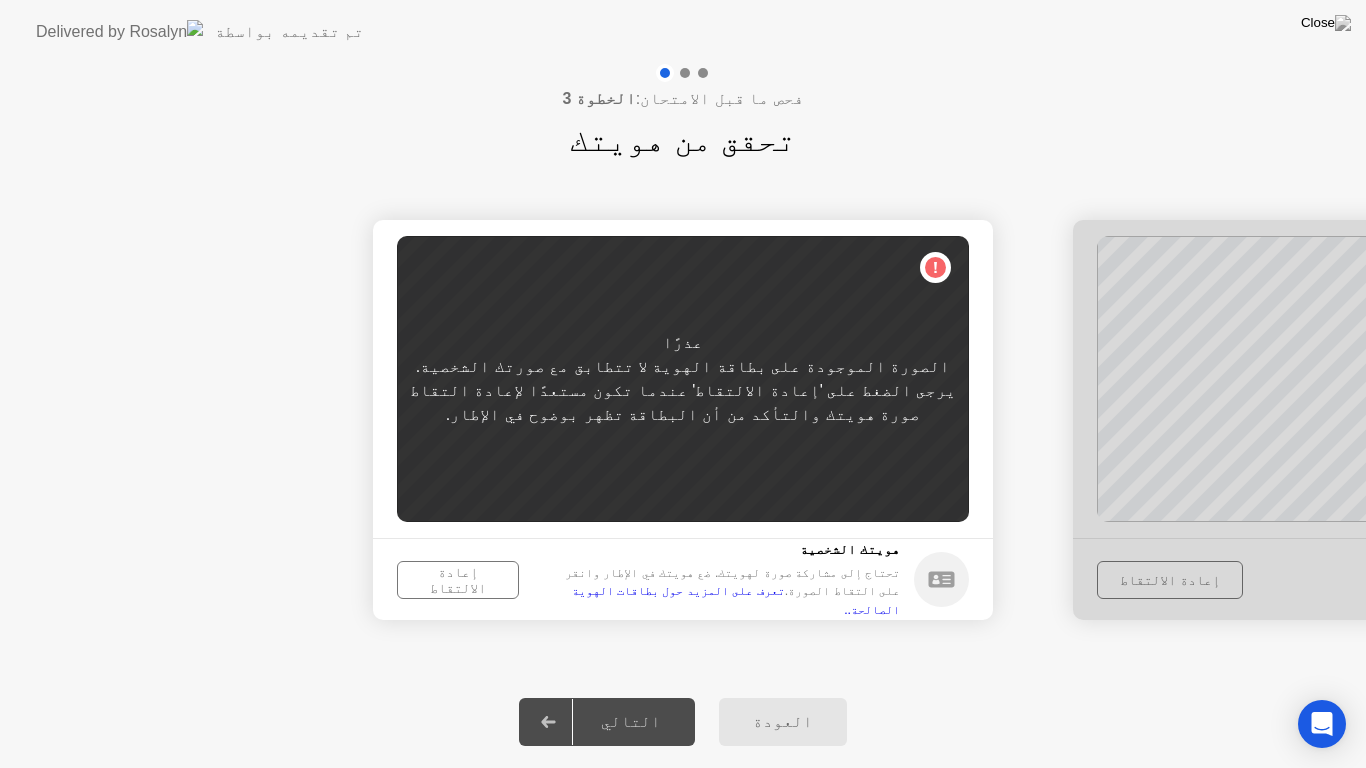 click on "يرجى الضغط على 'إعادة الالتقاط' عندما تكون مستعدًا لإعادة التقاط صورة هويتك والتأكد من أن البطاقة تظهر بوضوح في الإطار." 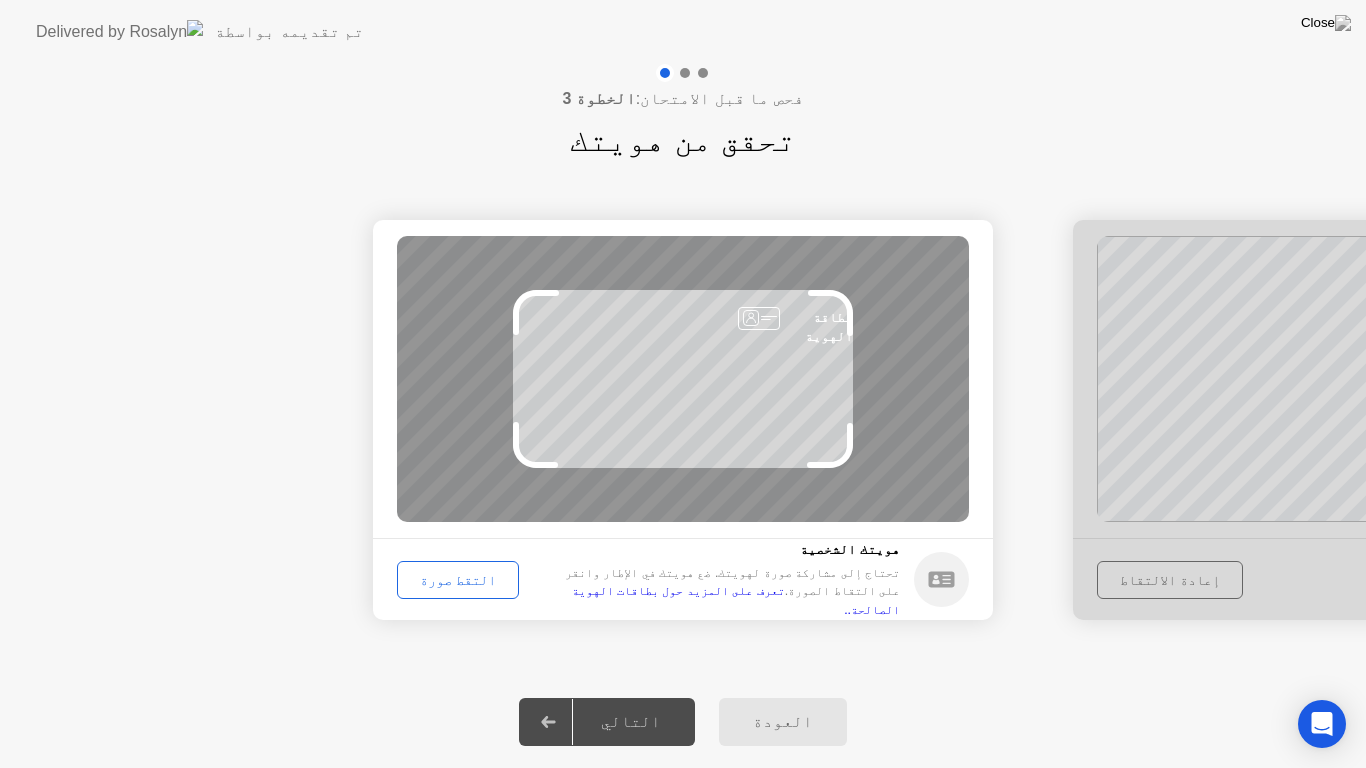 click on "التقط صورة" 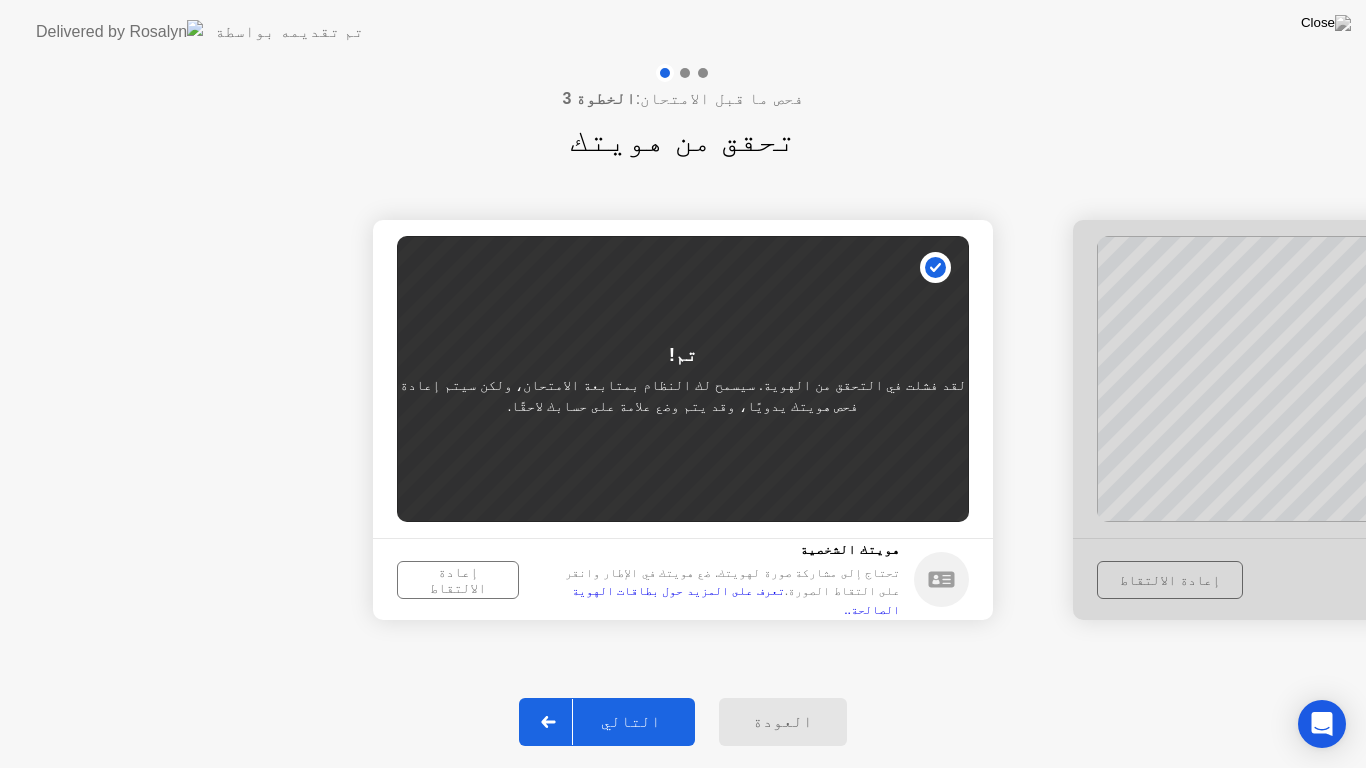 click on "العودة" 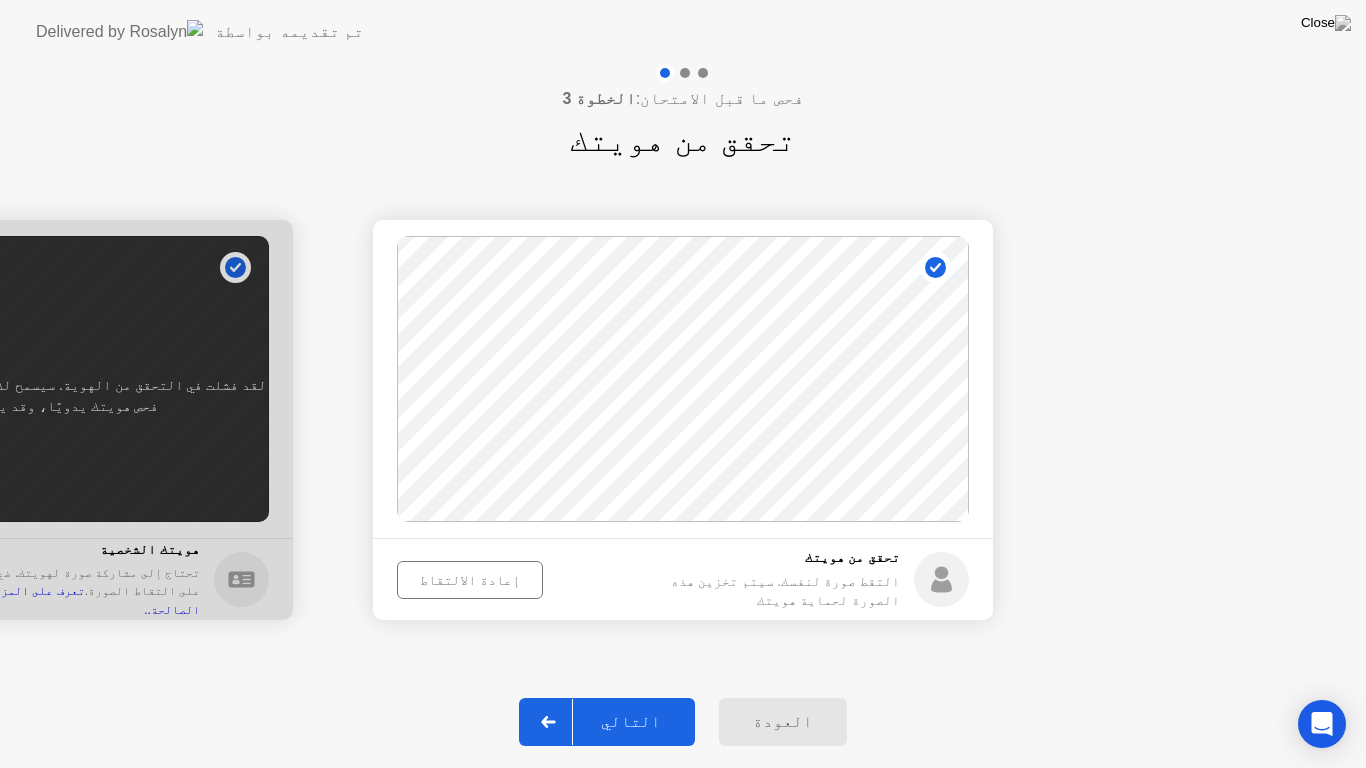 click on "إعادة الالتقاط" 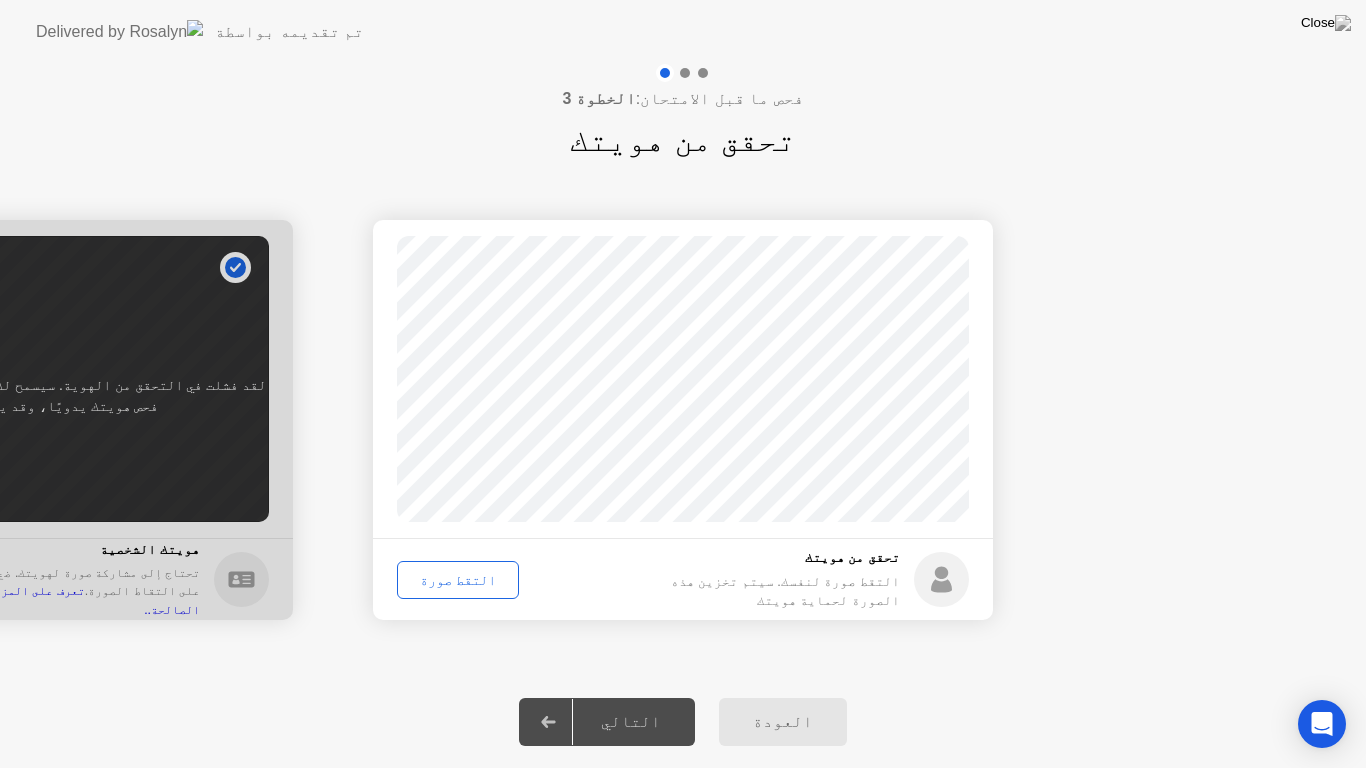 click on "التقط صورة" 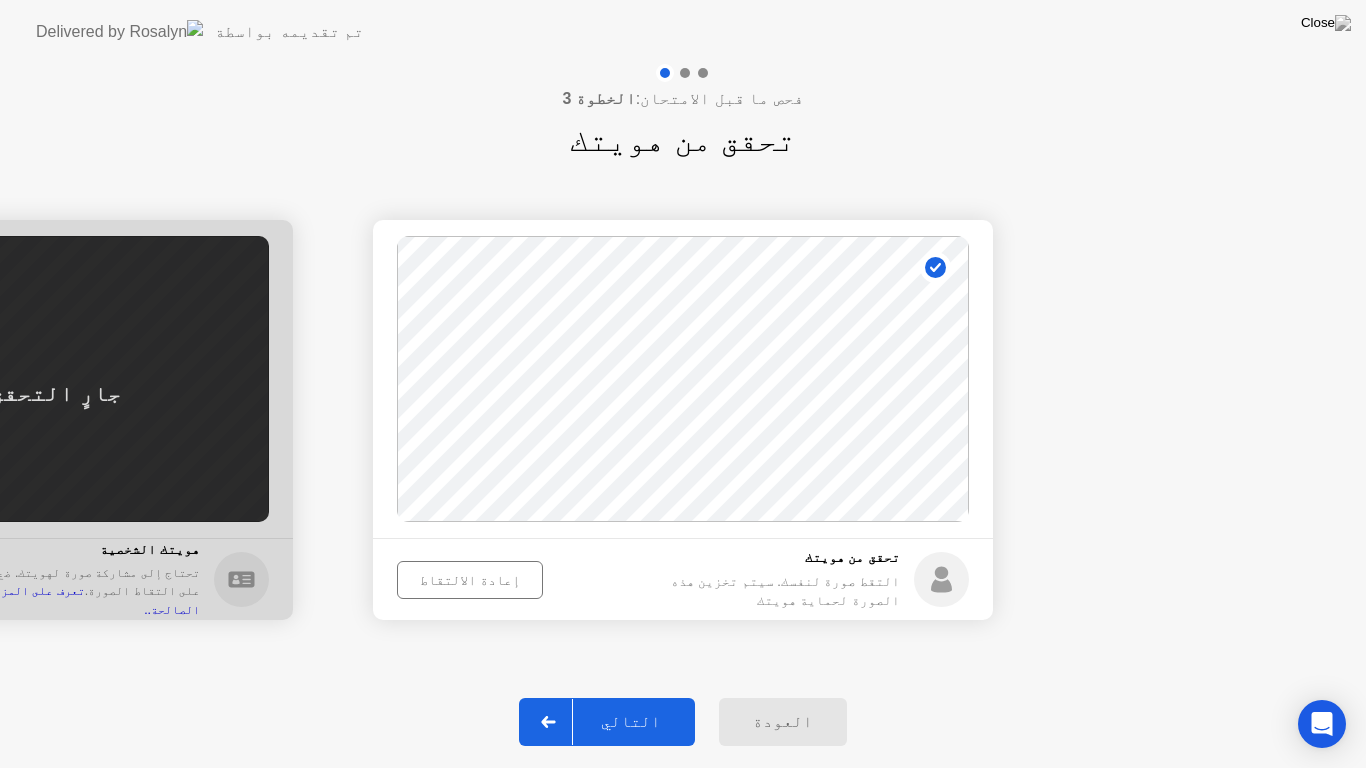 click on "التالي" 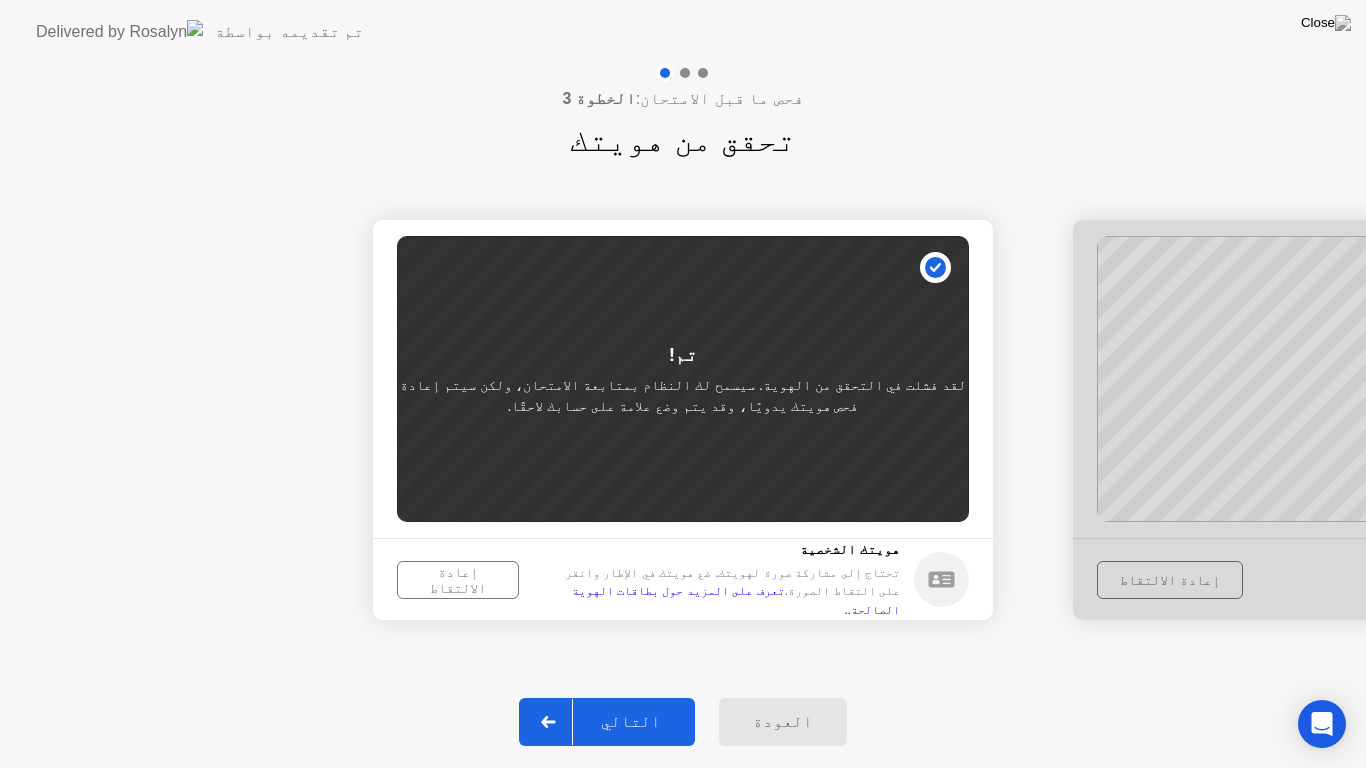 click on "إعادة الالتقاط" 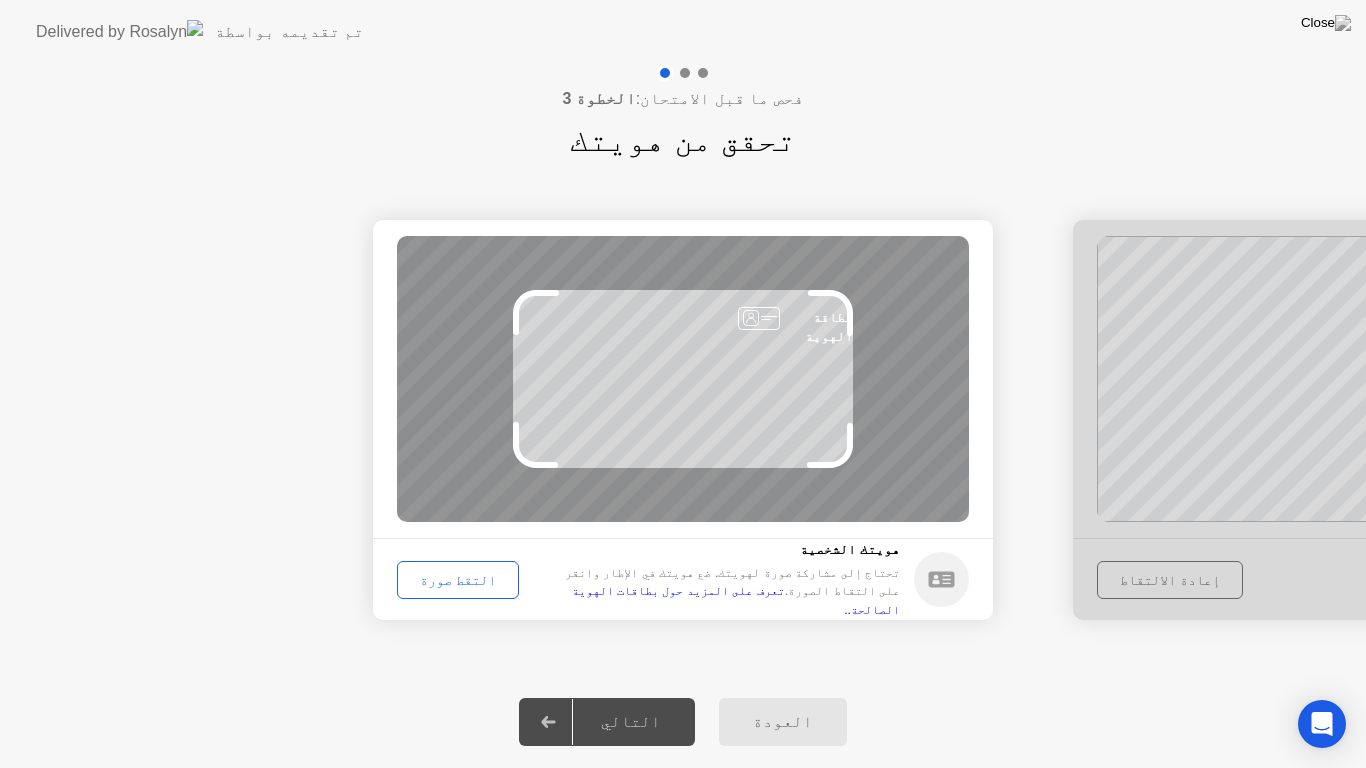 click on "التقط صورة" 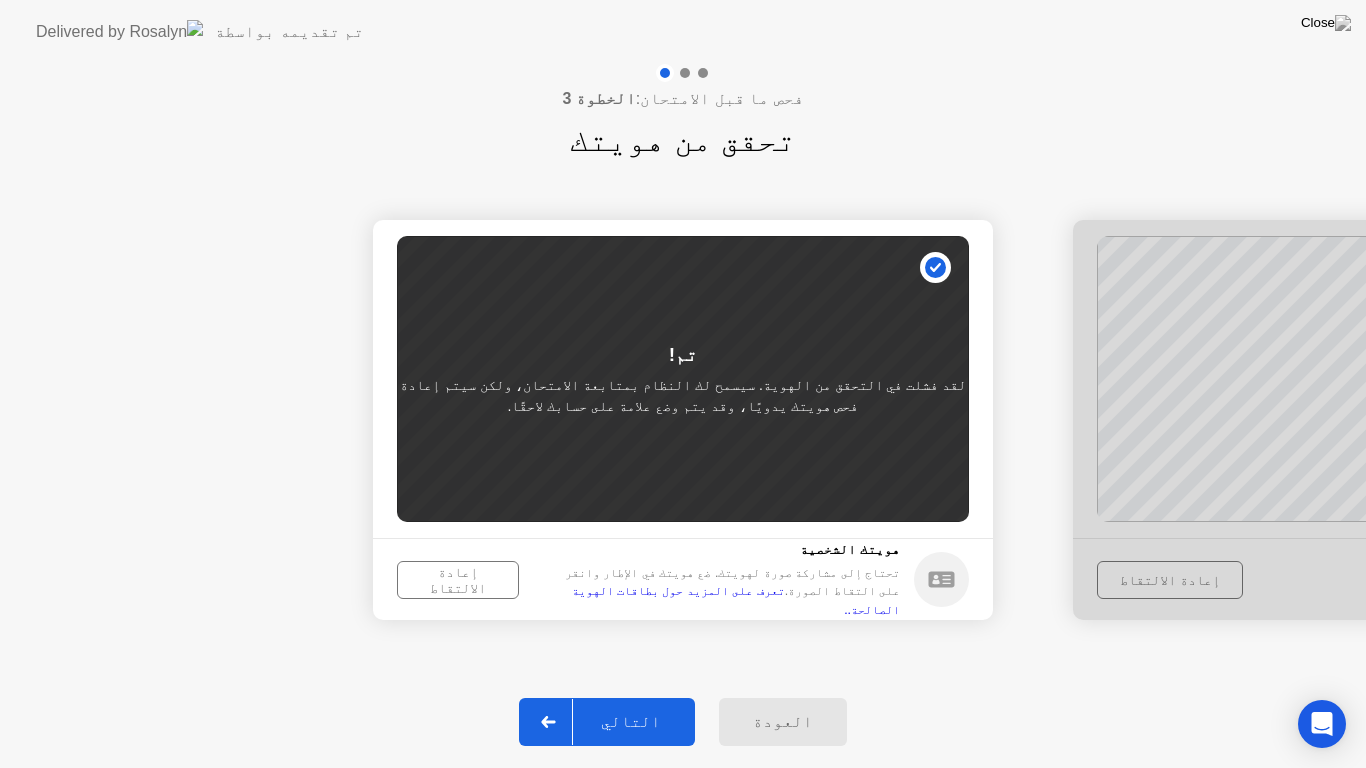 click on "التالي" 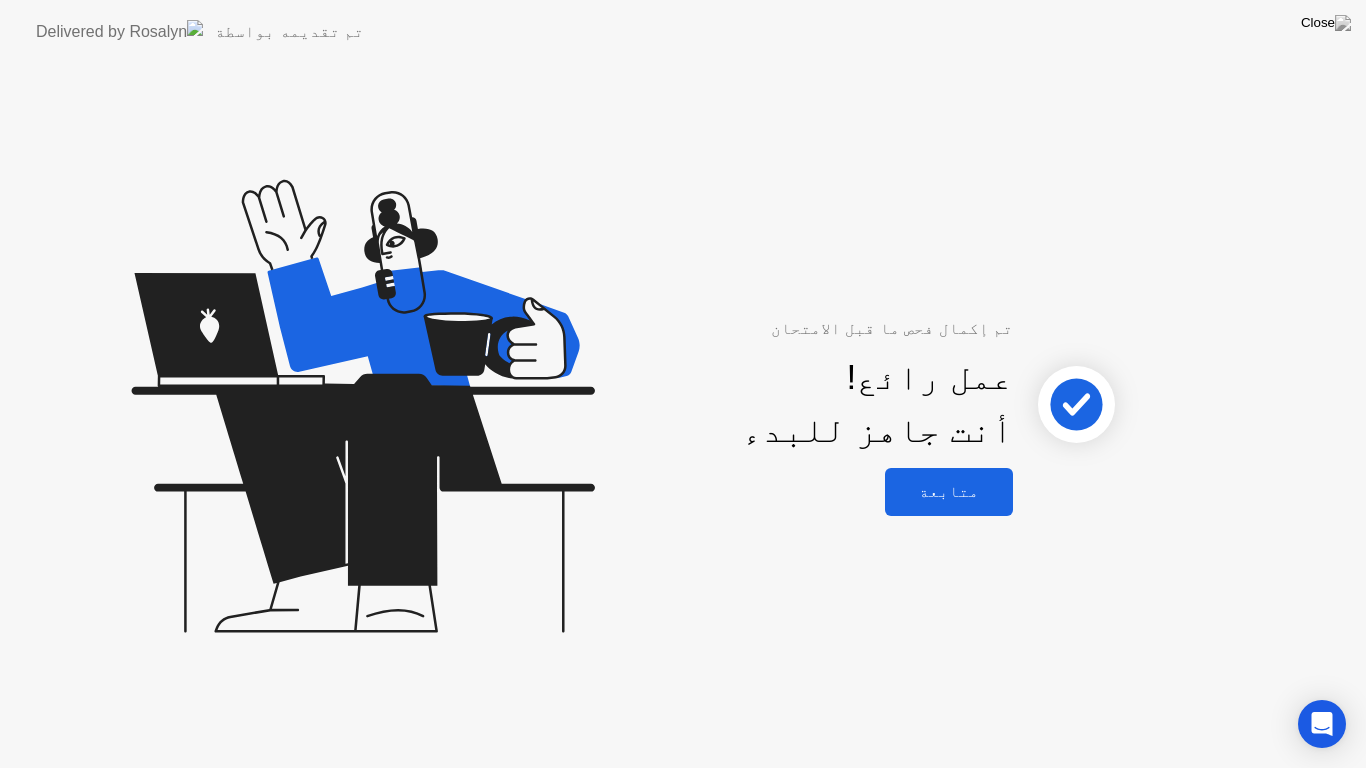click on "متابعة" 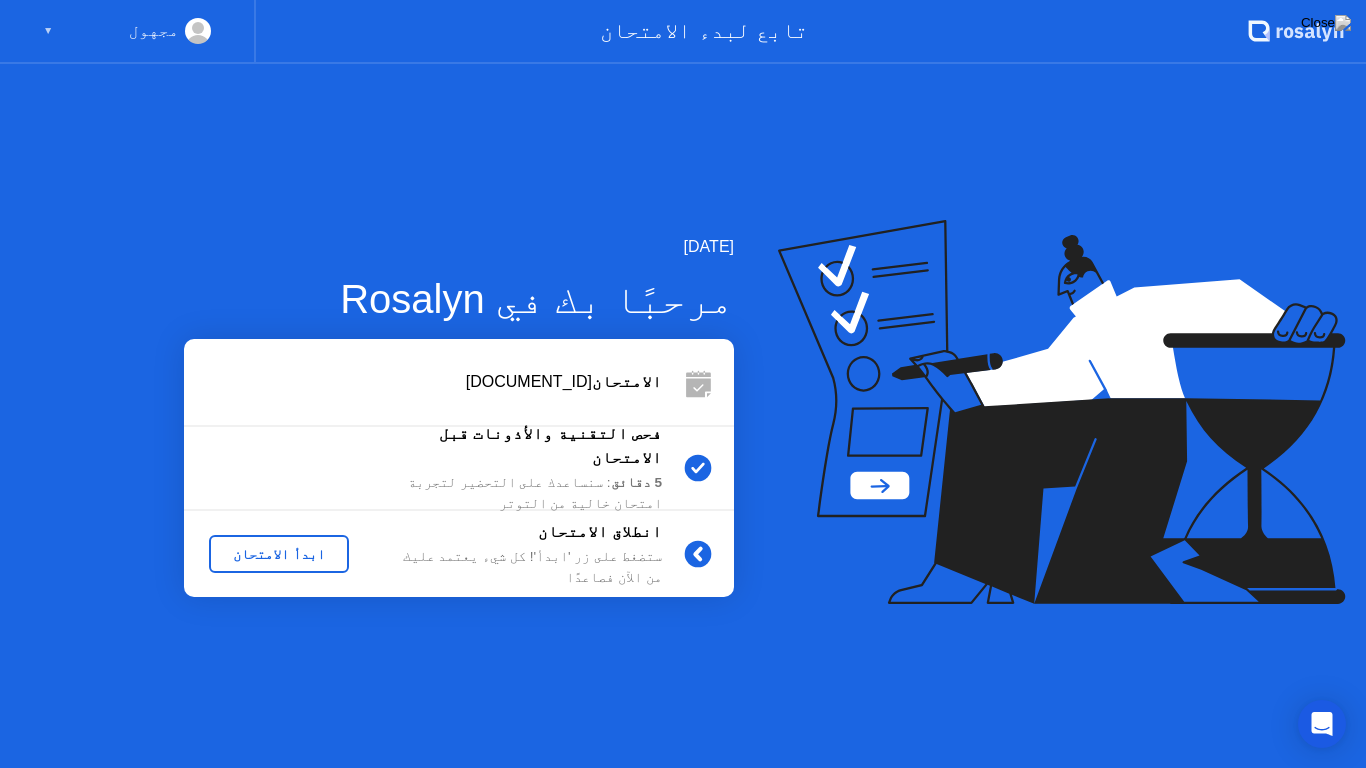 click on "ابدأ الامتحان" 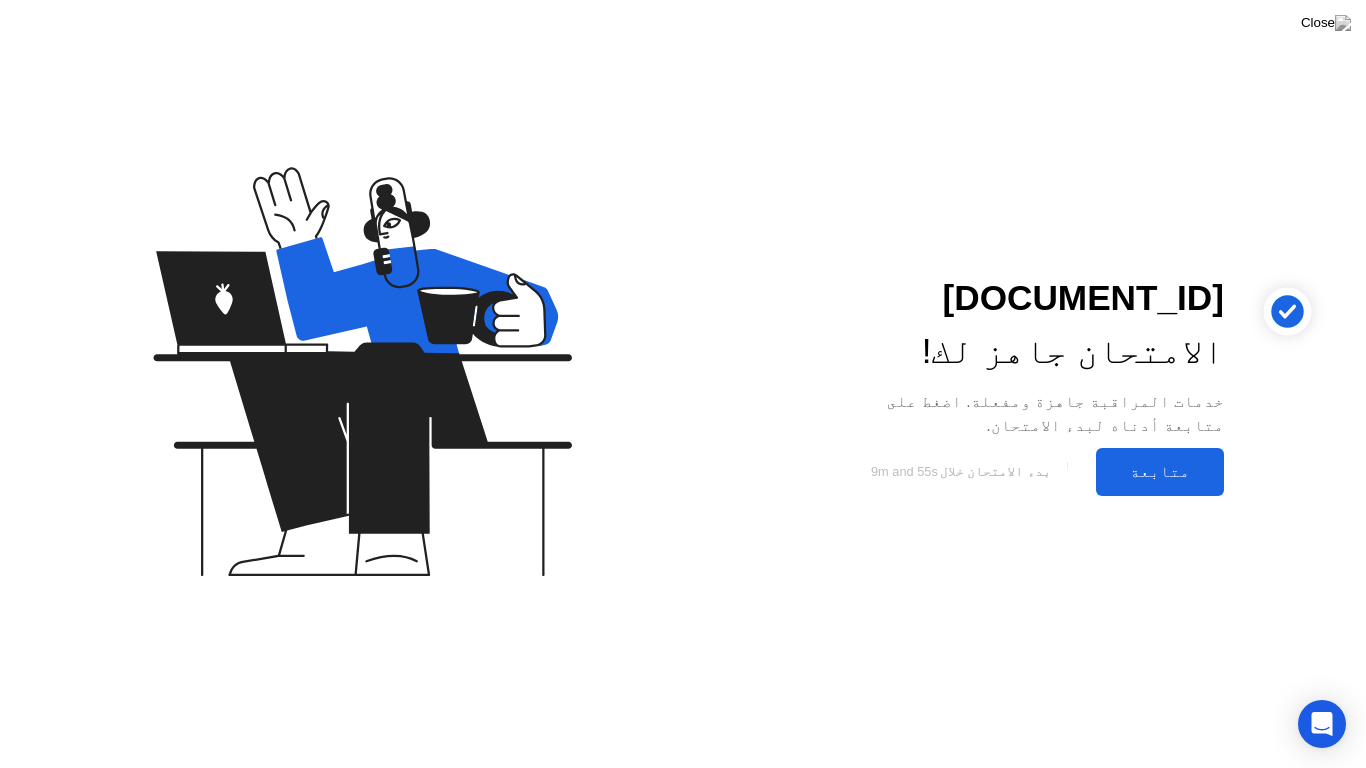 click on "متابعة" 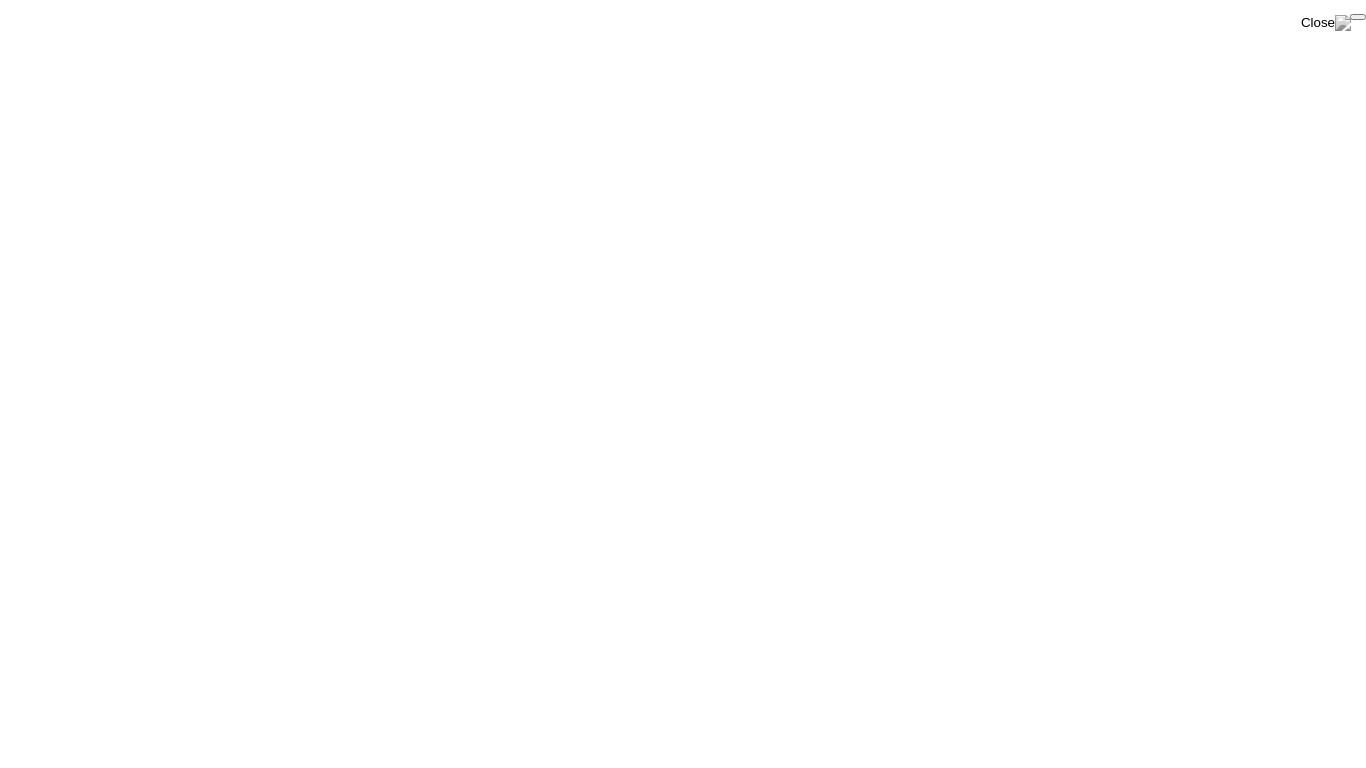 click on "End Proctoring Session" 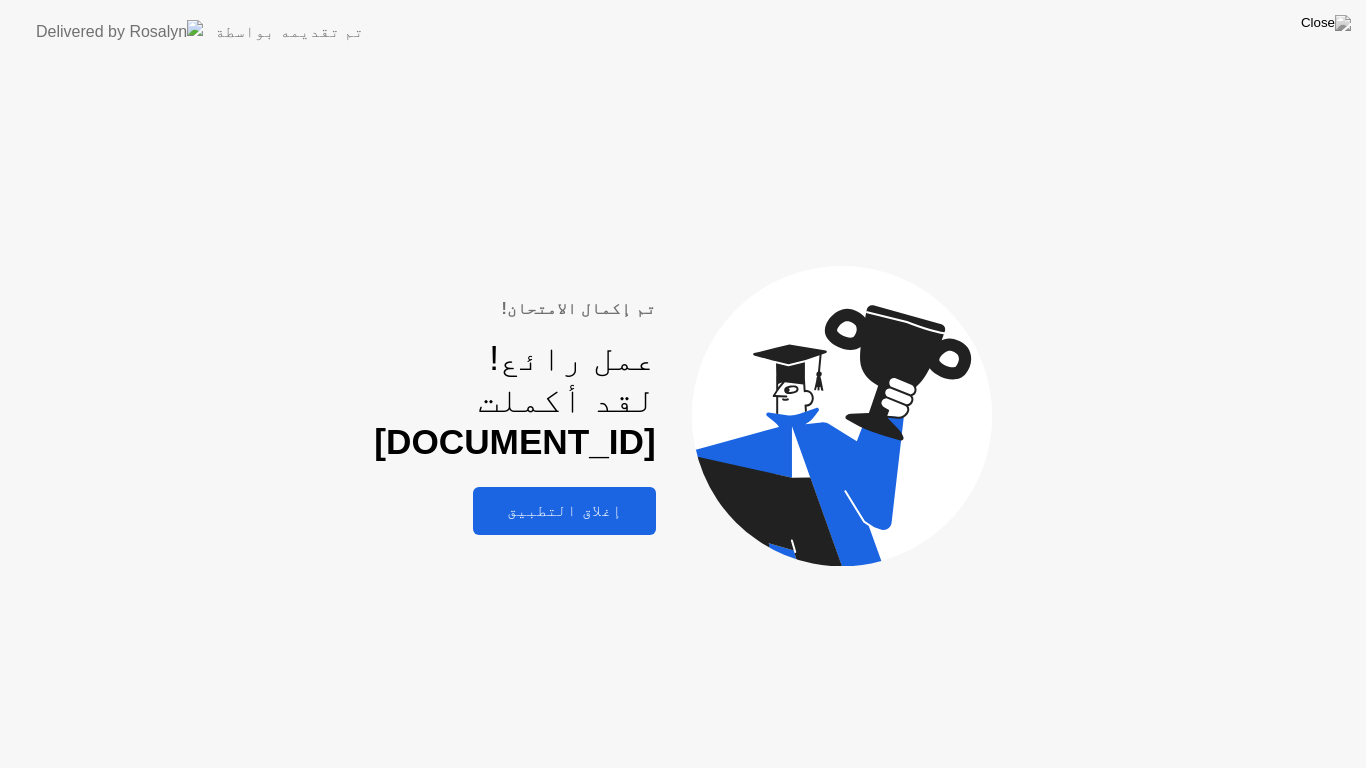 click on "إغلاق التطبيق" 